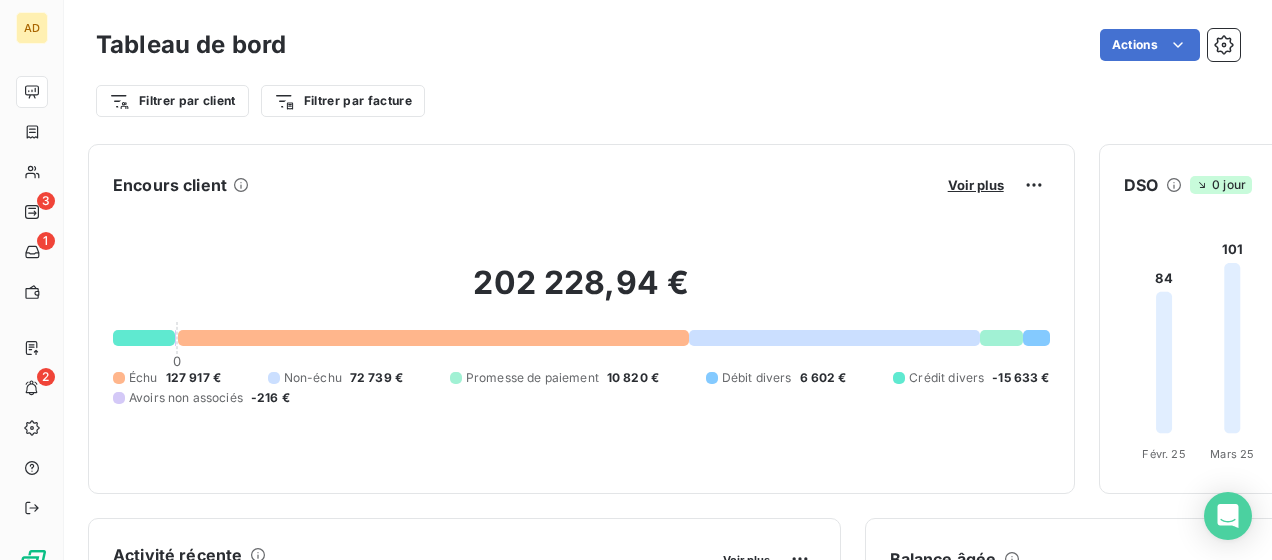 scroll, scrollTop: 0, scrollLeft: 0, axis: both 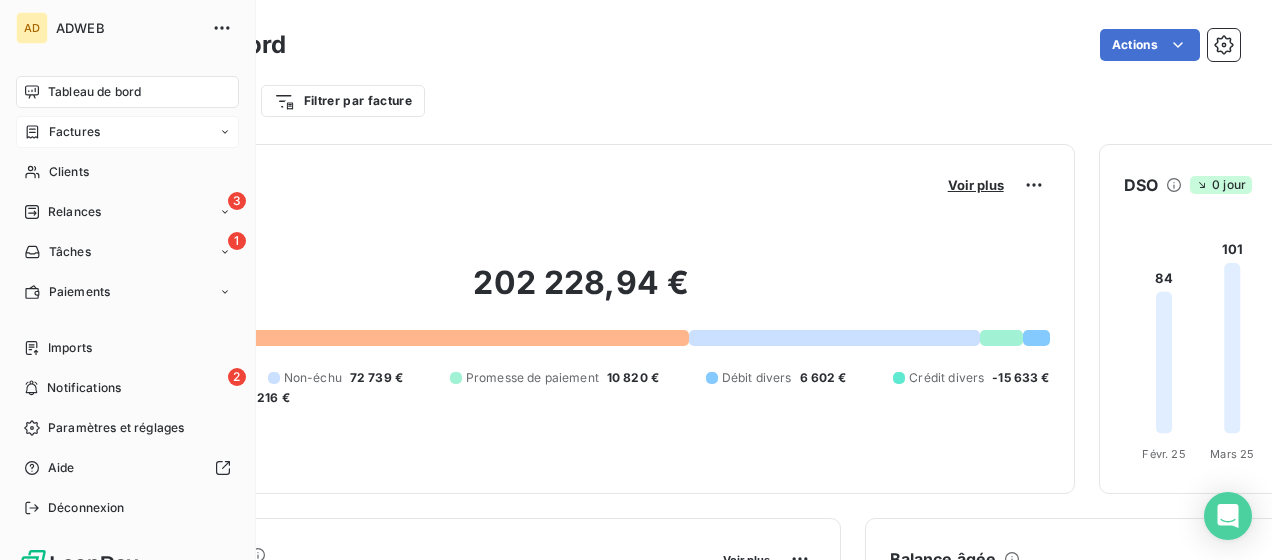 click on "Factures" at bounding box center [74, 132] 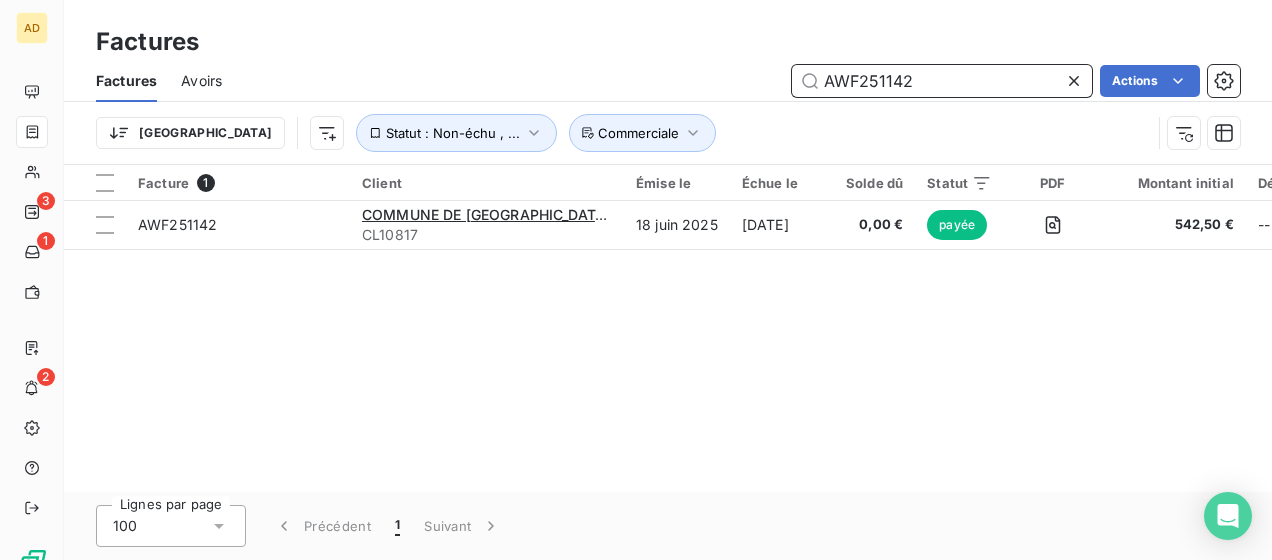 drag, startPoint x: 912, startPoint y: 80, endPoint x: 879, endPoint y: 90, distance: 34.48188 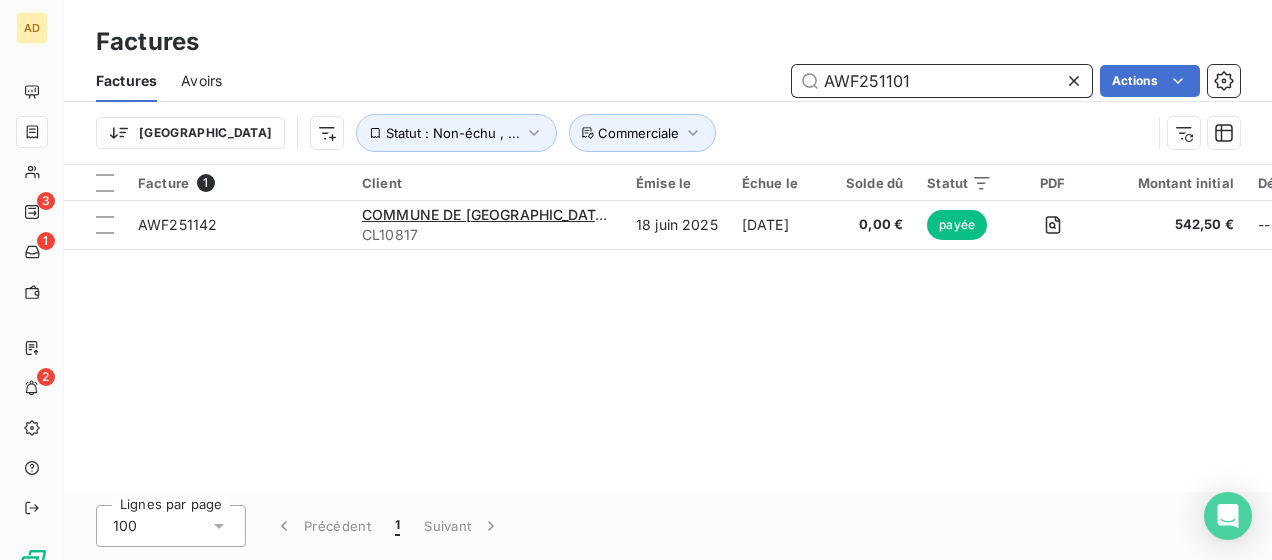 type on "AWF251101" 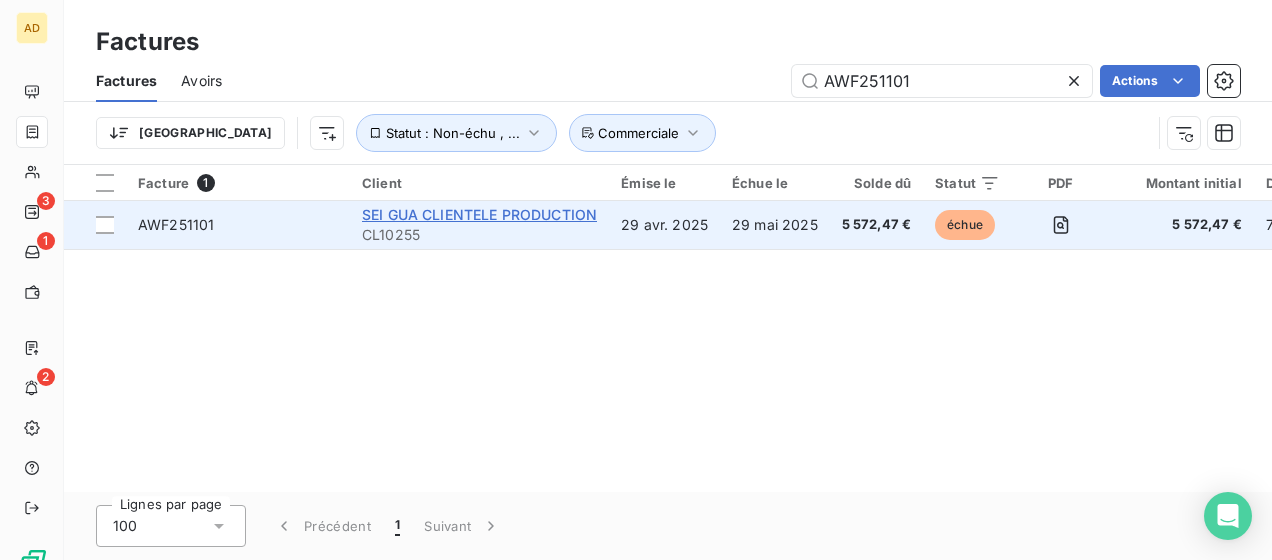 click on "SEI GUA CLIENTELE PRODUCTION" at bounding box center [479, 214] 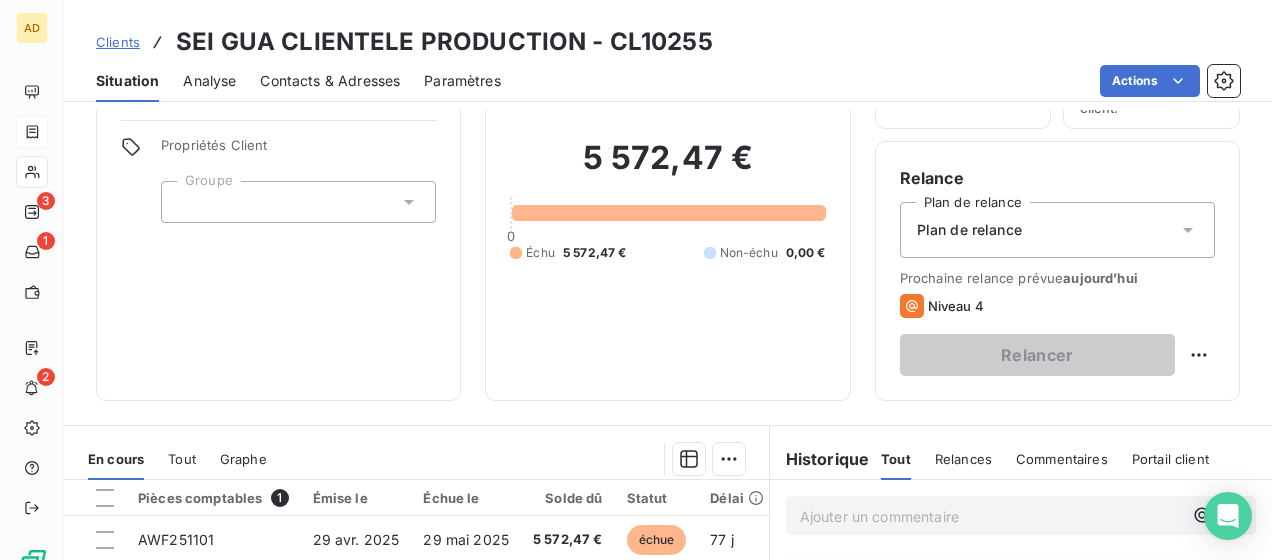 scroll, scrollTop: 0, scrollLeft: 0, axis: both 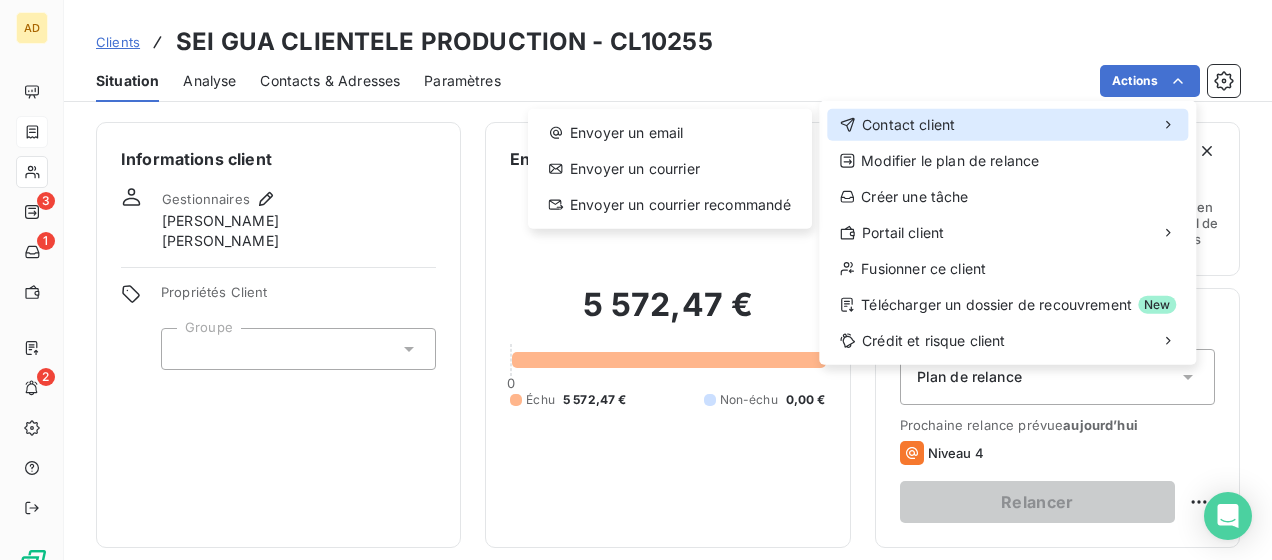 click on "Contact client" at bounding box center (1007, 125) 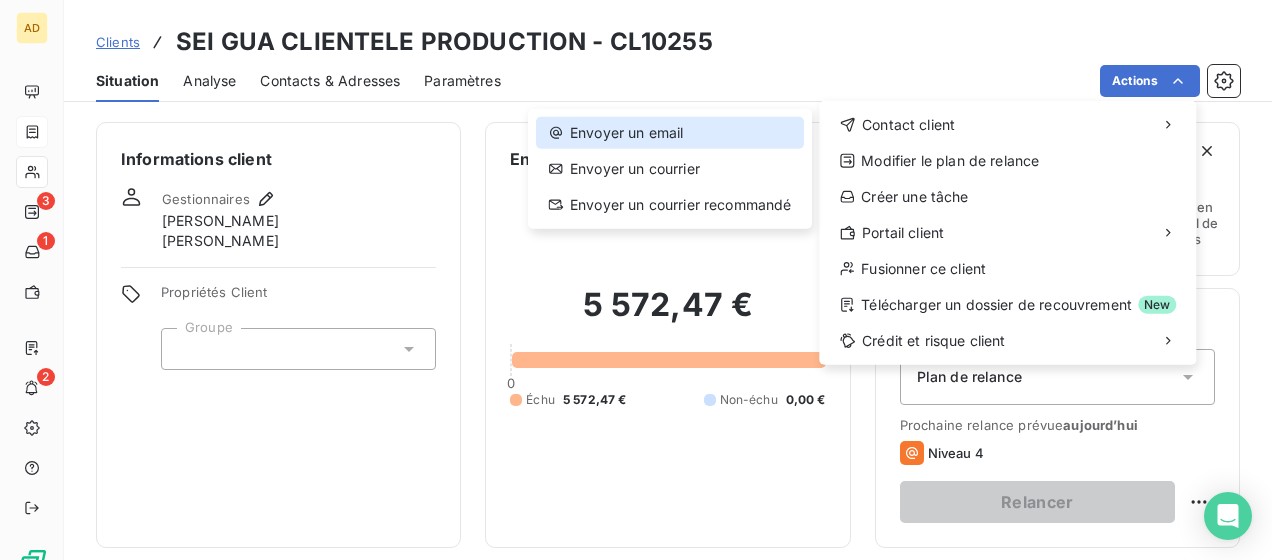 click on "Envoyer un email" at bounding box center [670, 133] 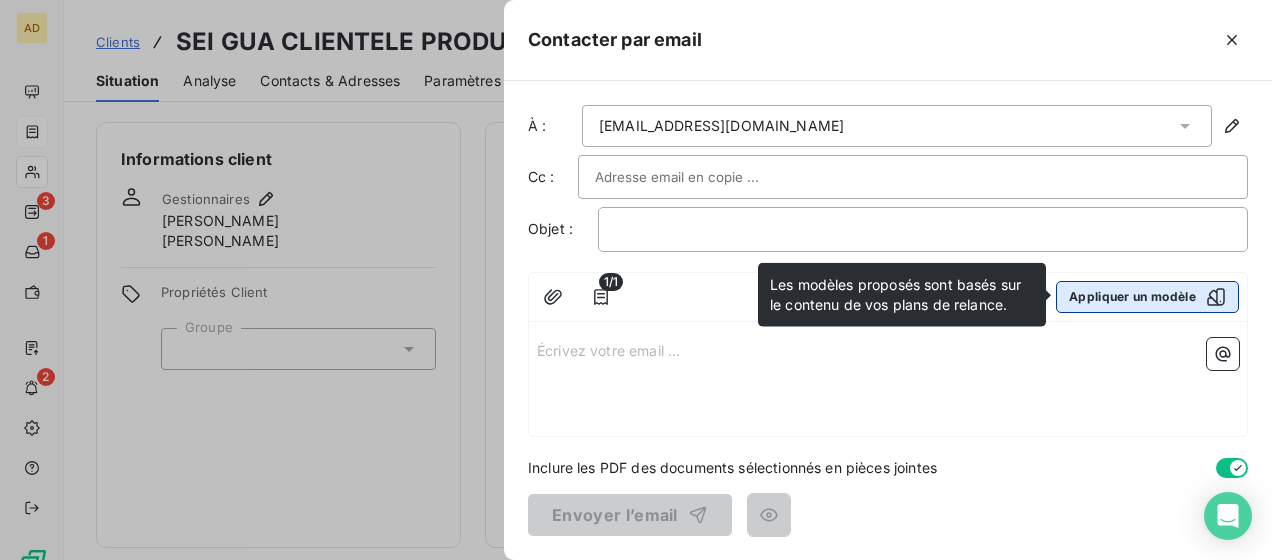 click on "Appliquer un modèle" at bounding box center (1147, 297) 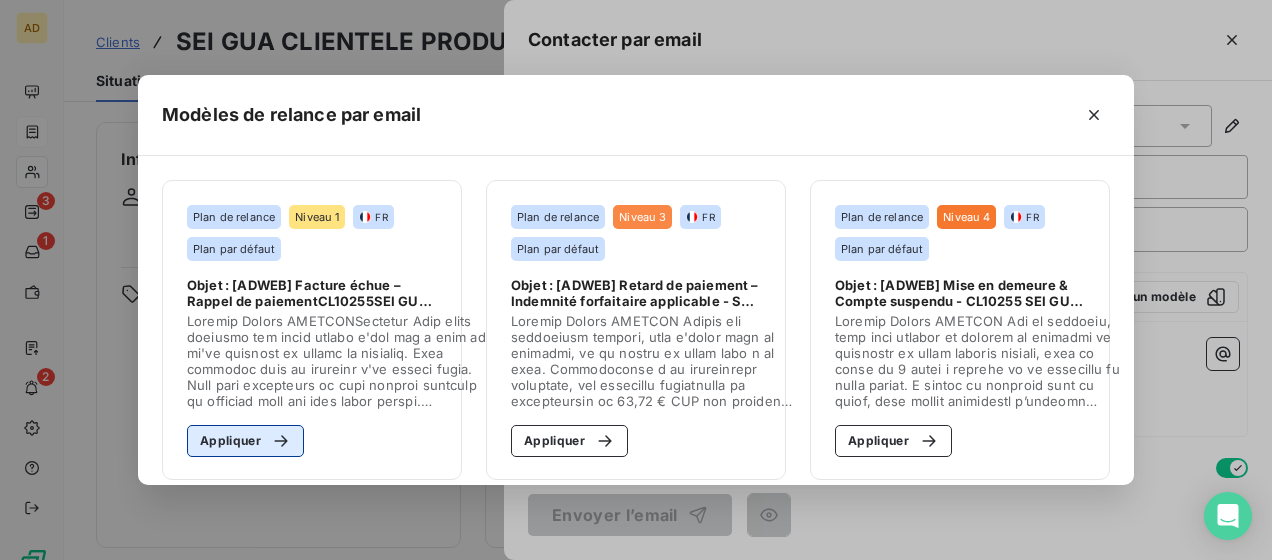 click on "Appliquer" at bounding box center [245, 441] 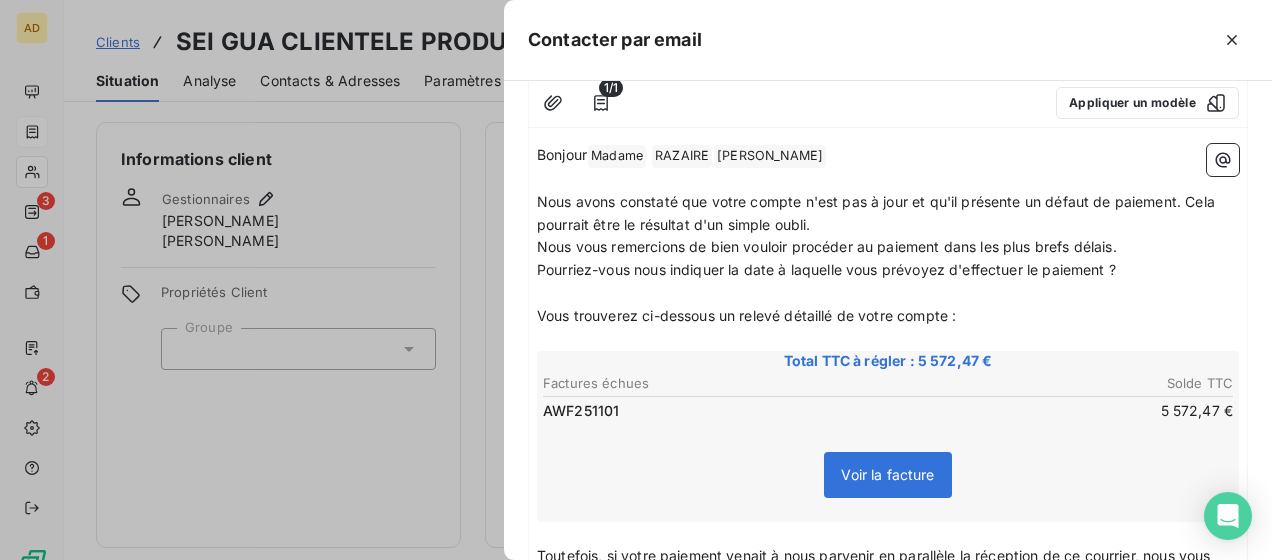 scroll, scrollTop: 200, scrollLeft: 0, axis: vertical 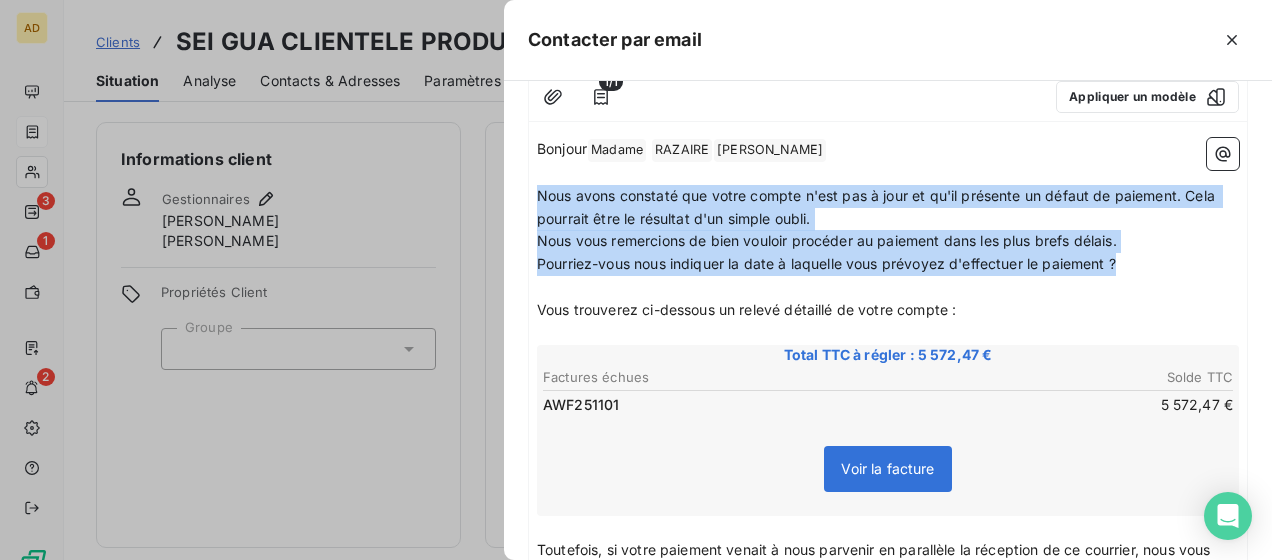 drag, startPoint x: 1132, startPoint y: 293, endPoint x: 522, endPoint y: 212, distance: 615.3544 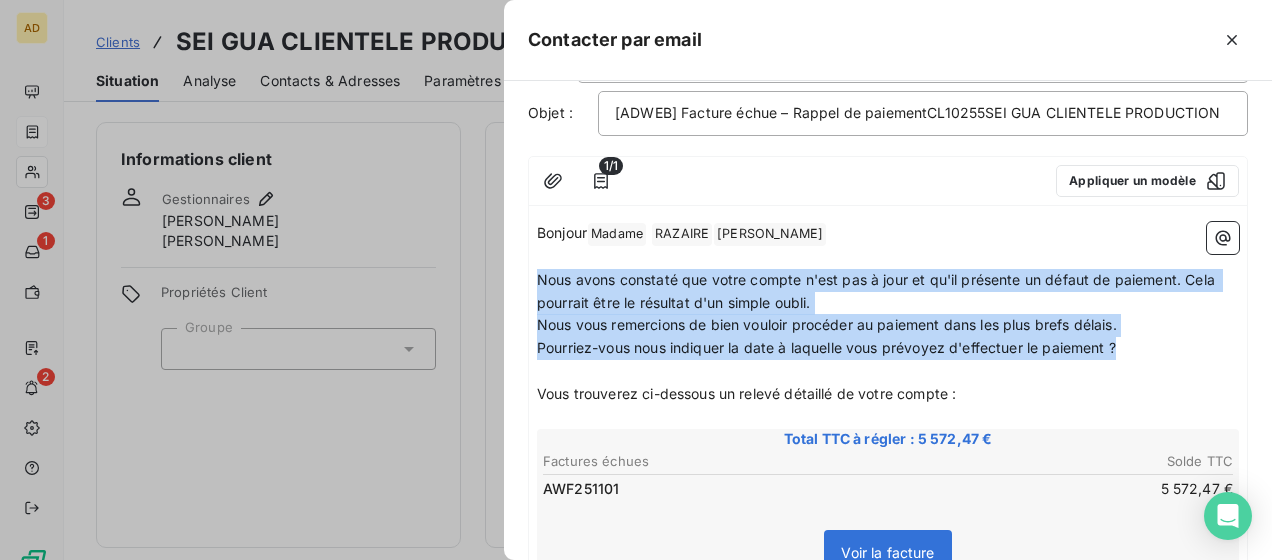 scroll, scrollTop: 0, scrollLeft: 0, axis: both 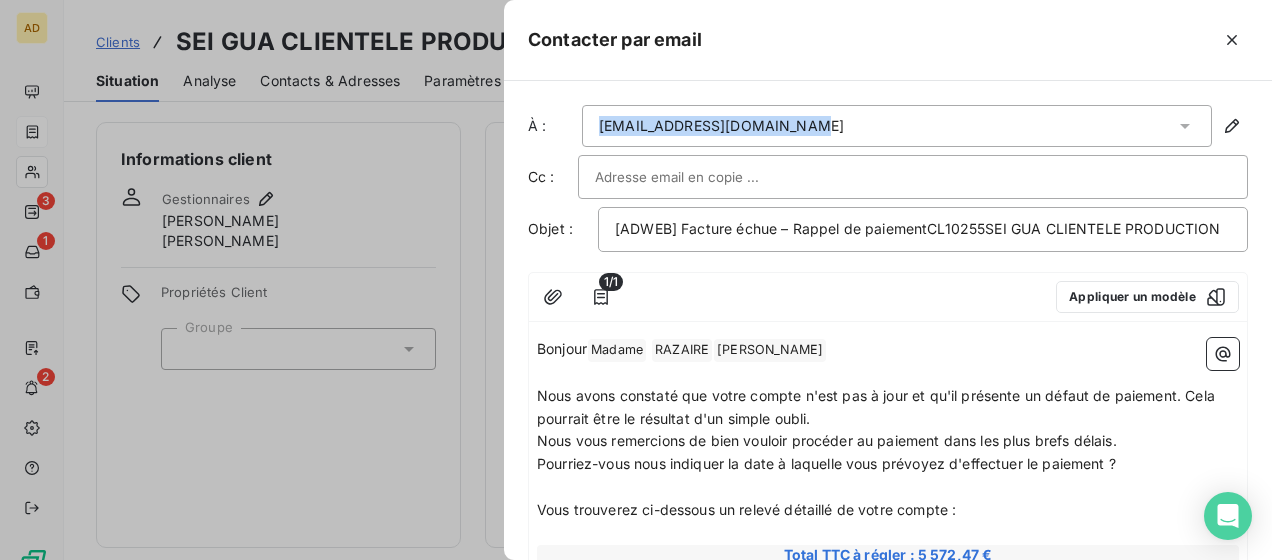 drag, startPoint x: 815, startPoint y: 123, endPoint x: 583, endPoint y: 130, distance: 232.10558 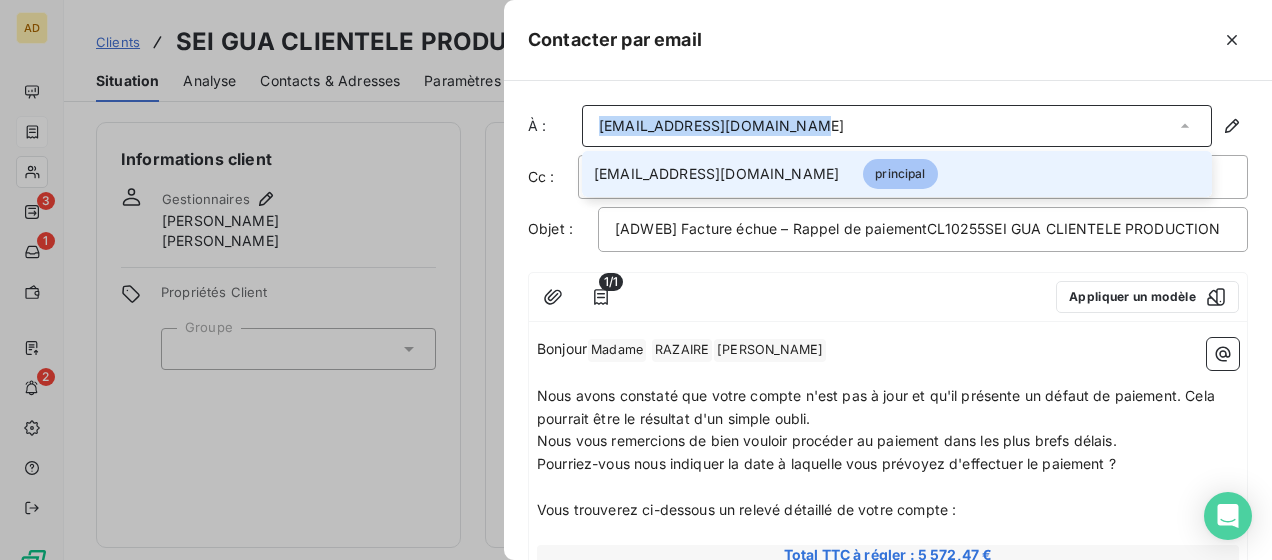 copy on "[EMAIL_ADDRESS][DOMAIN_NAME]" 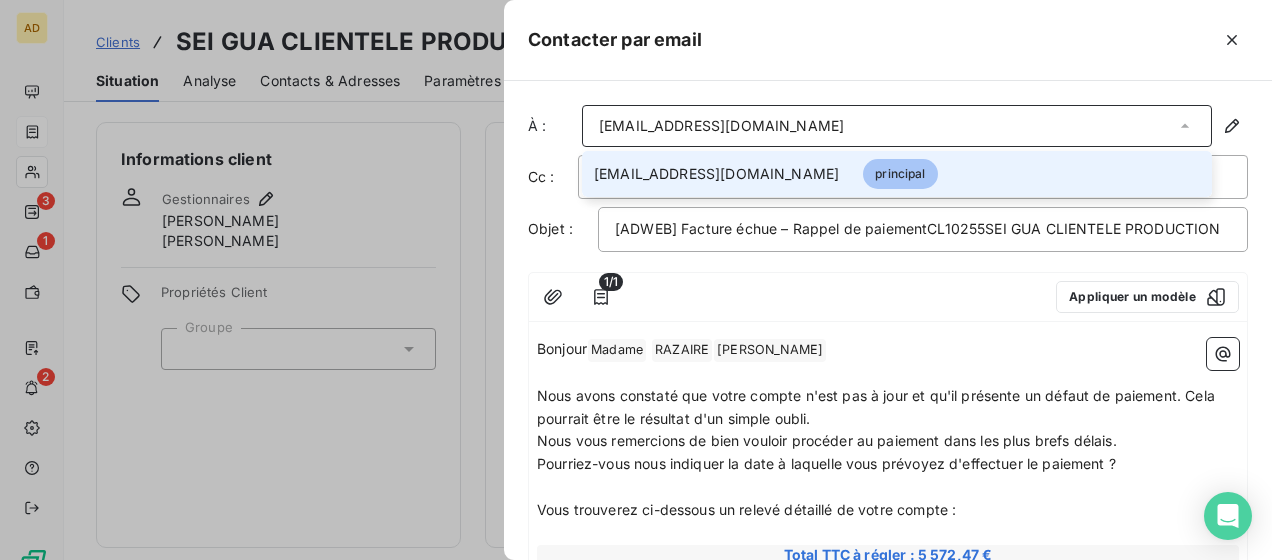 click at bounding box center [636, 280] 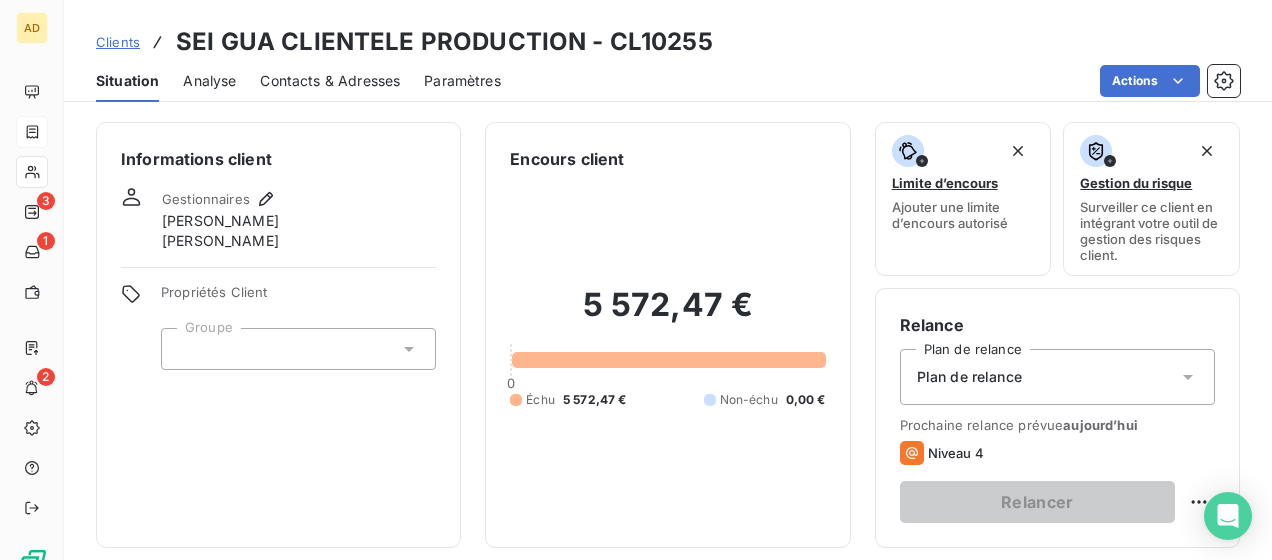 click on "Clients" at bounding box center (118, 42) 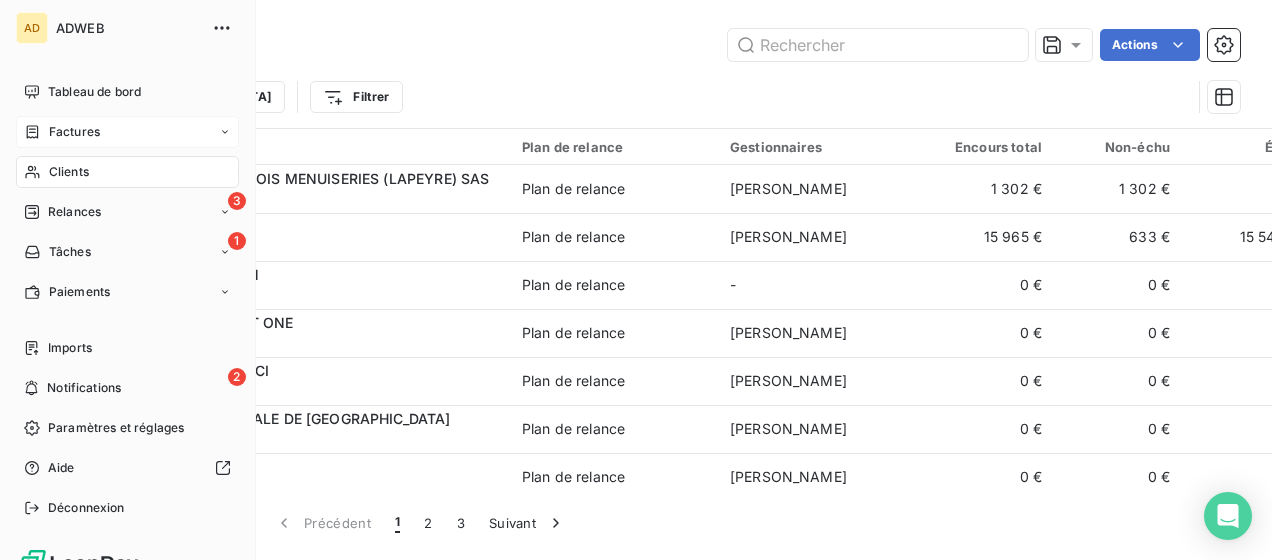 click on "Factures" at bounding box center (74, 132) 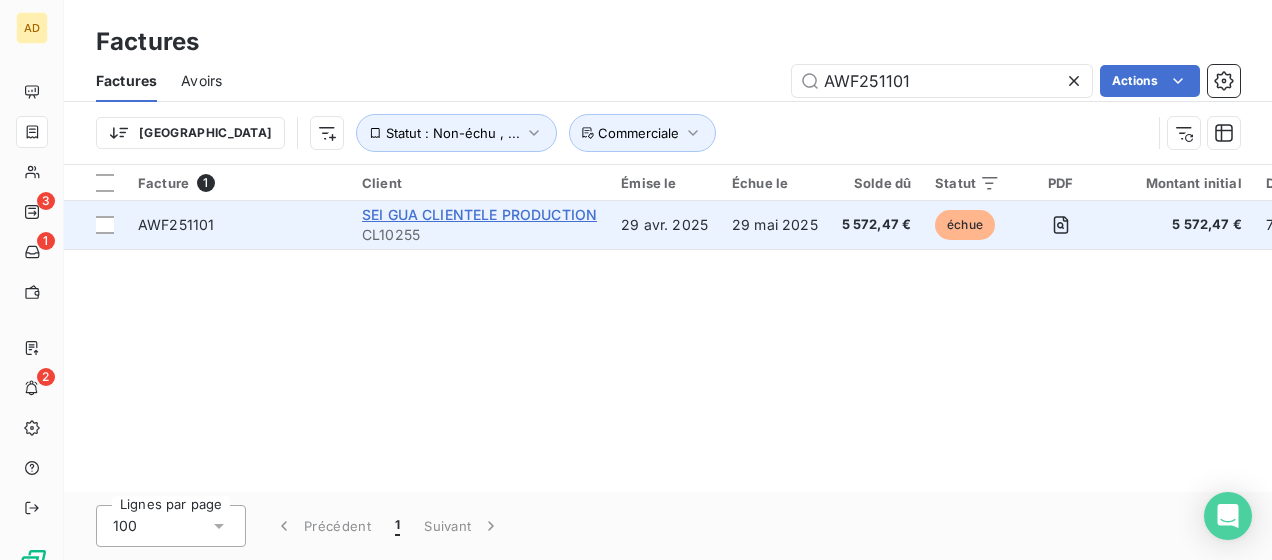 click on "SEI GUA CLIENTELE PRODUCTION" at bounding box center (479, 214) 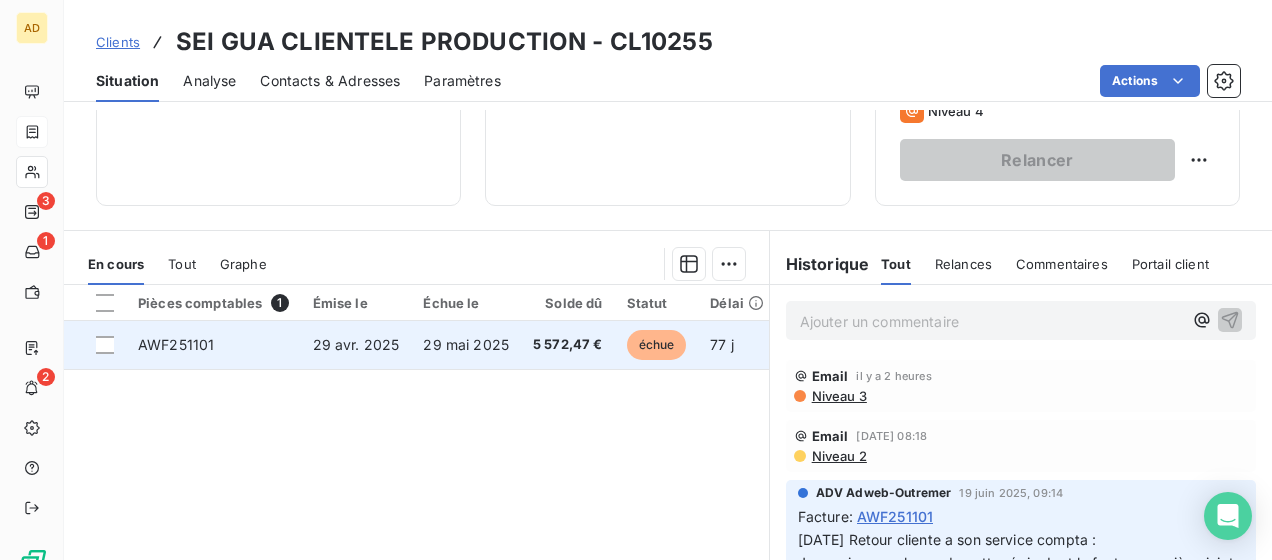 scroll, scrollTop: 300, scrollLeft: 0, axis: vertical 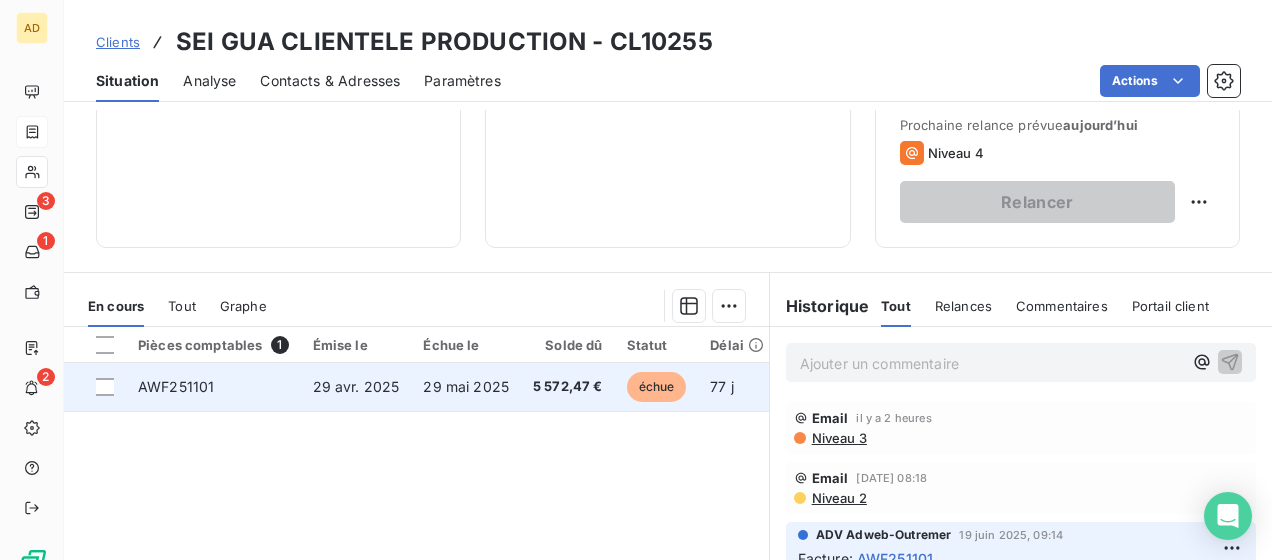 click on "5 572,47 €" at bounding box center (568, 387) 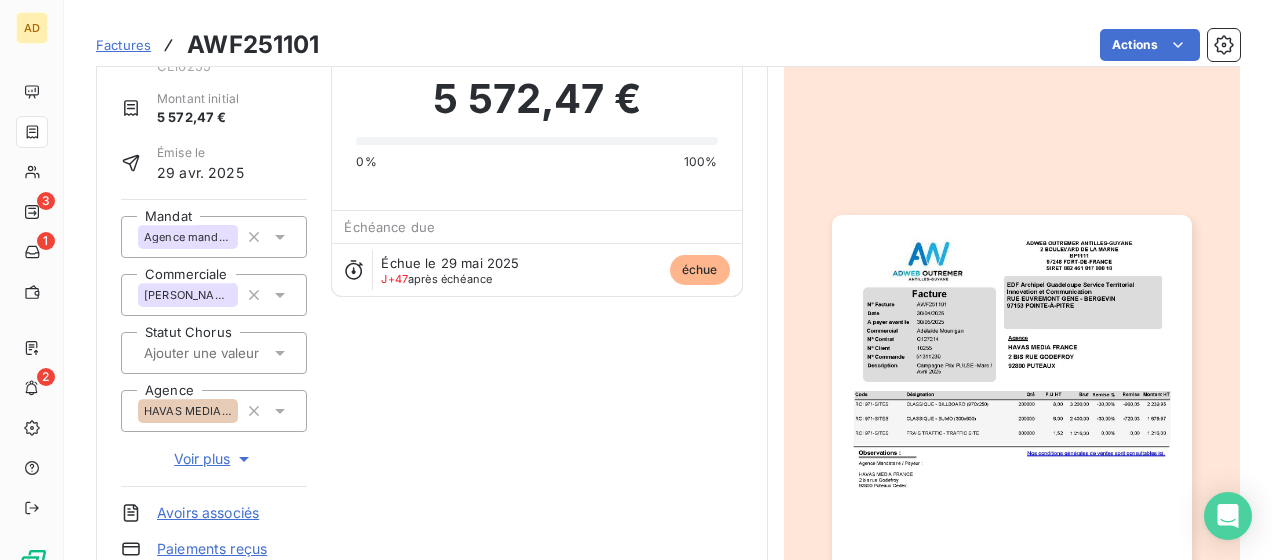 scroll, scrollTop: 302, scrollLeft: 0, axis: vertical 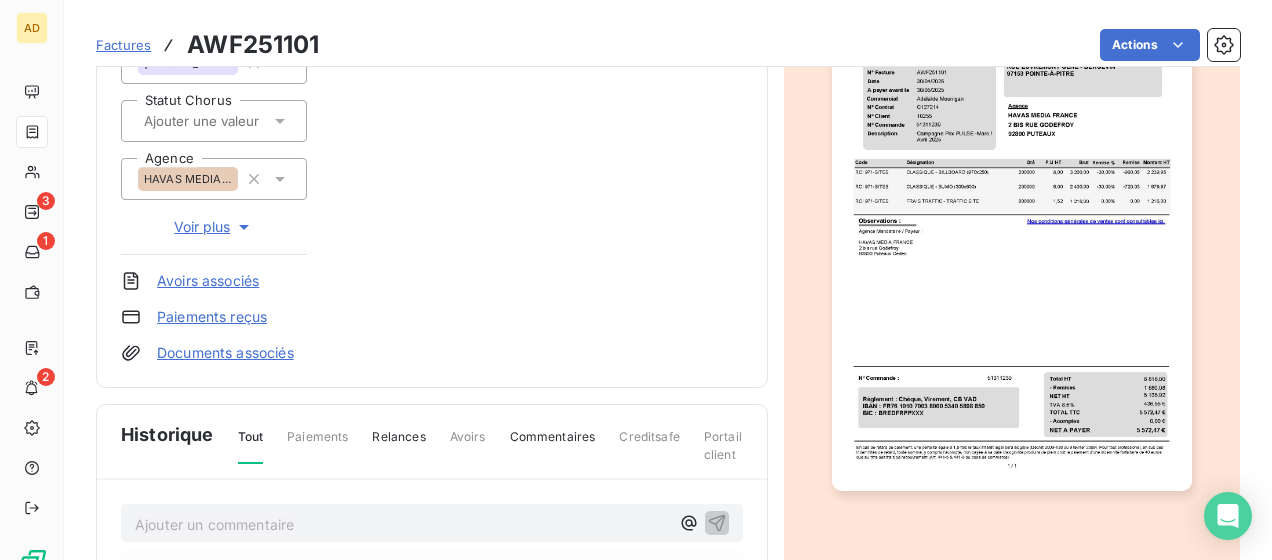 click on "Ajouter un commentaire ﻿" at bounding box center [402, 524] 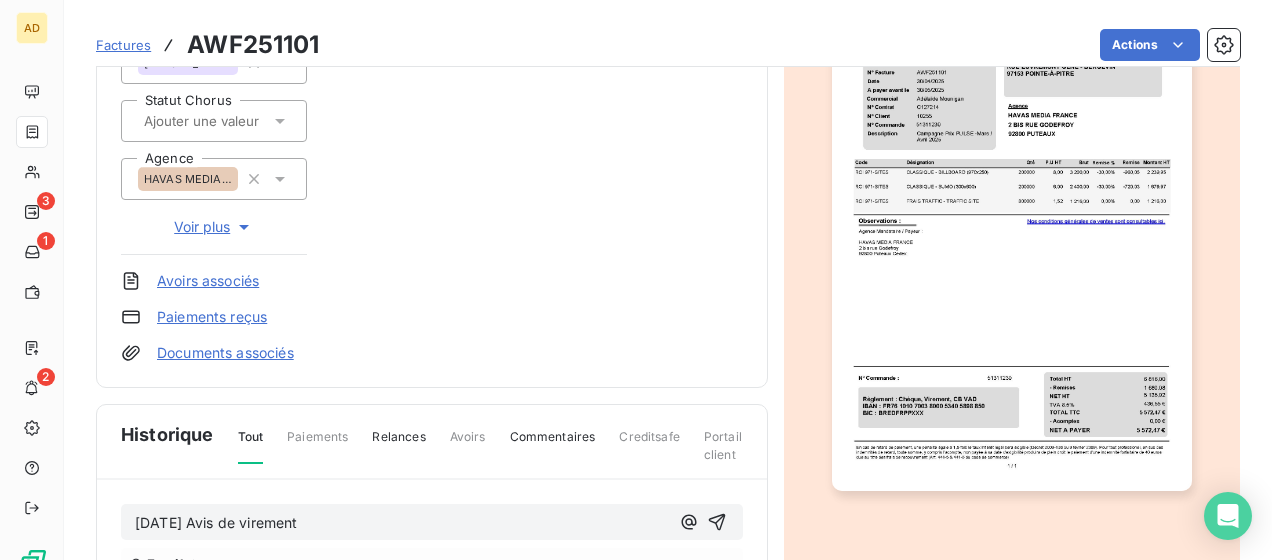 drag, startPoint x: 466, startPoint y: 509, endPoint x: 71, endPoint y: 526, distance: 395.36566 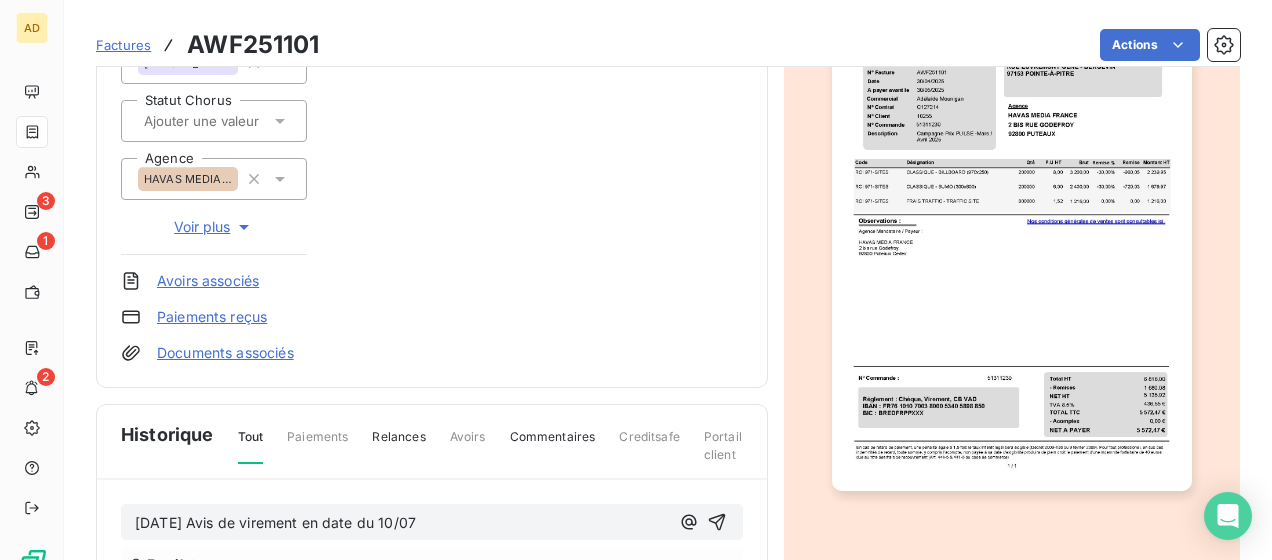 drag, startPoint x: 460, startPoint y: 520, endPoint x: 80, endPoint y: 506, distance: 380.2578 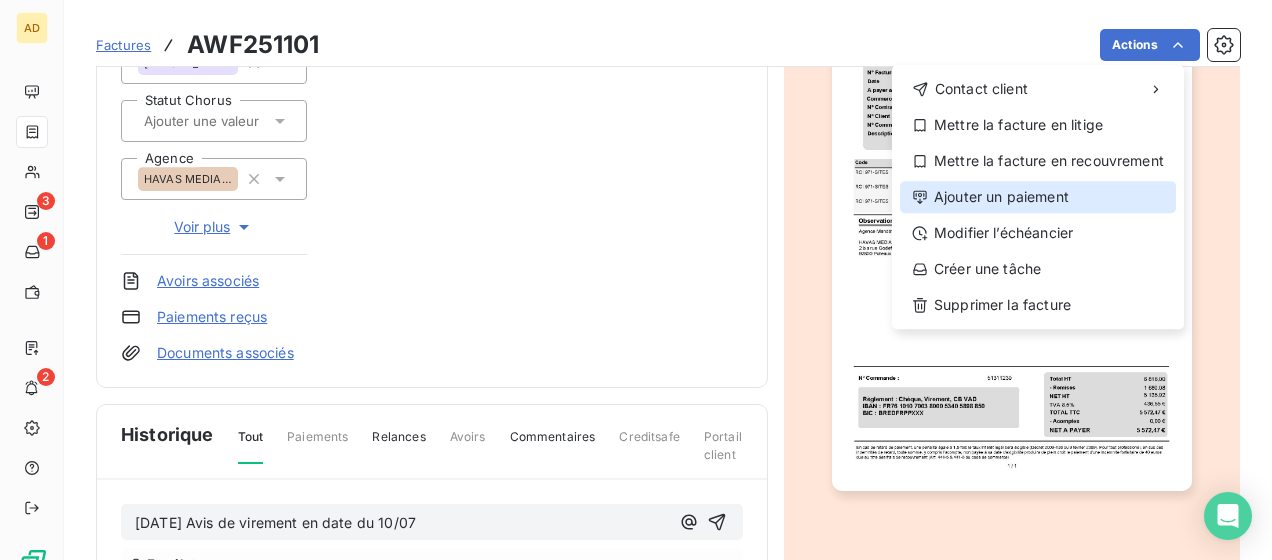 click on "Ajouter un paiement" at bounding box center (1038, 197) 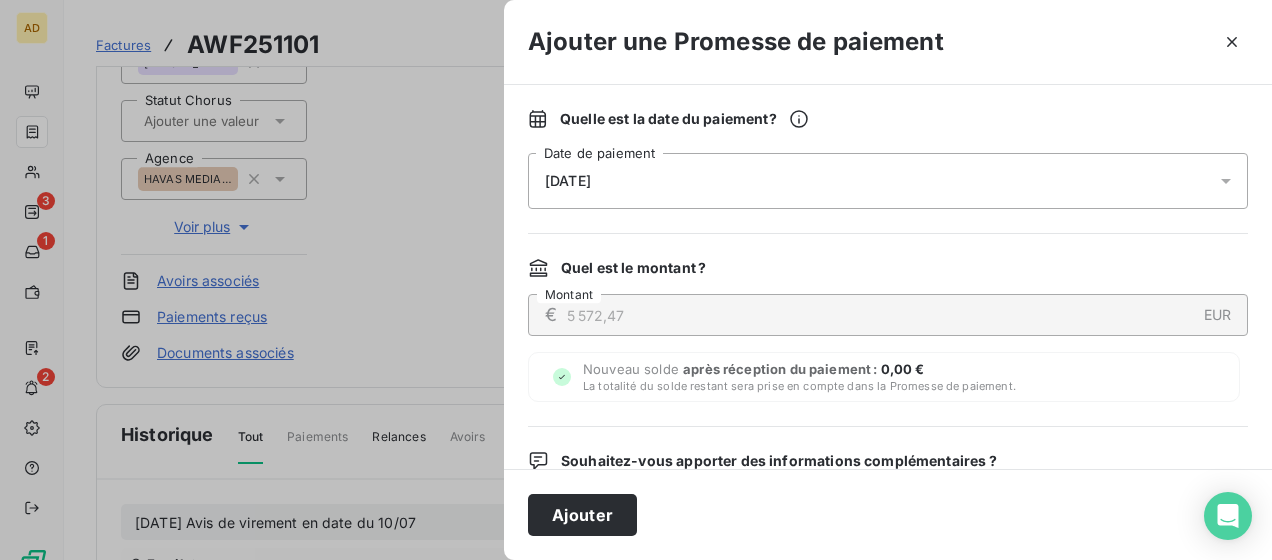 click 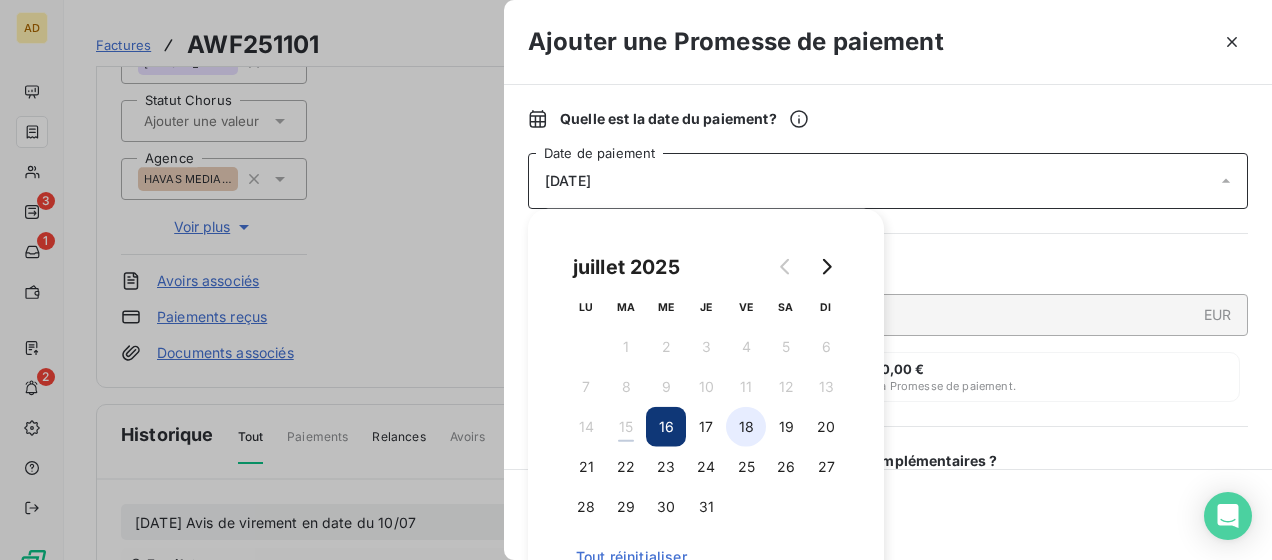 click on "18" at bounding box center (746, 427) 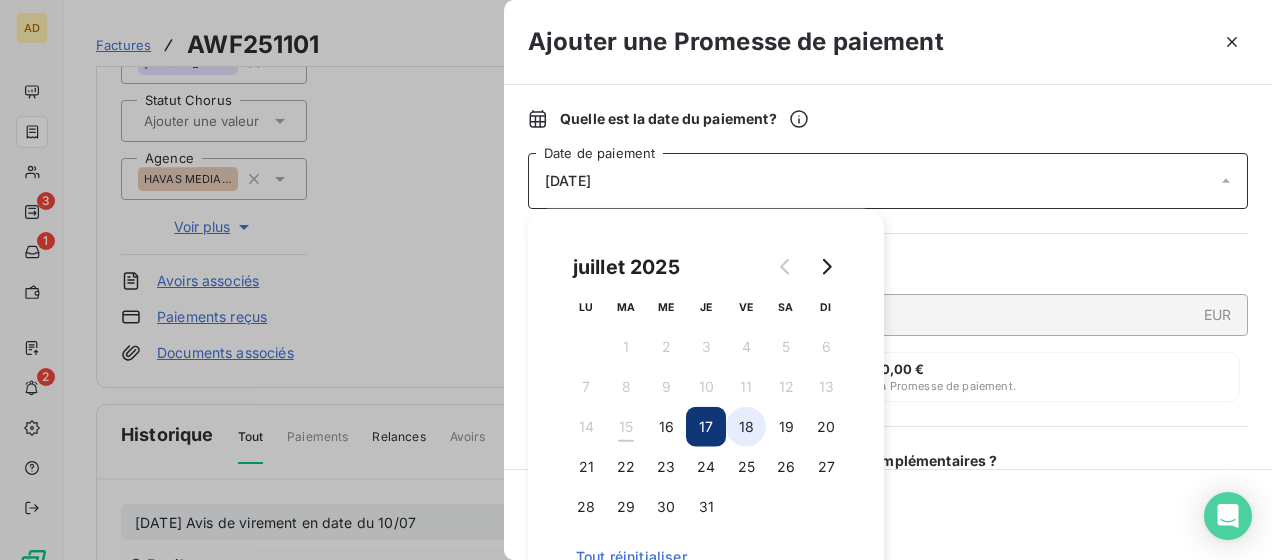 click on "18" at bounding box center [746, 427] 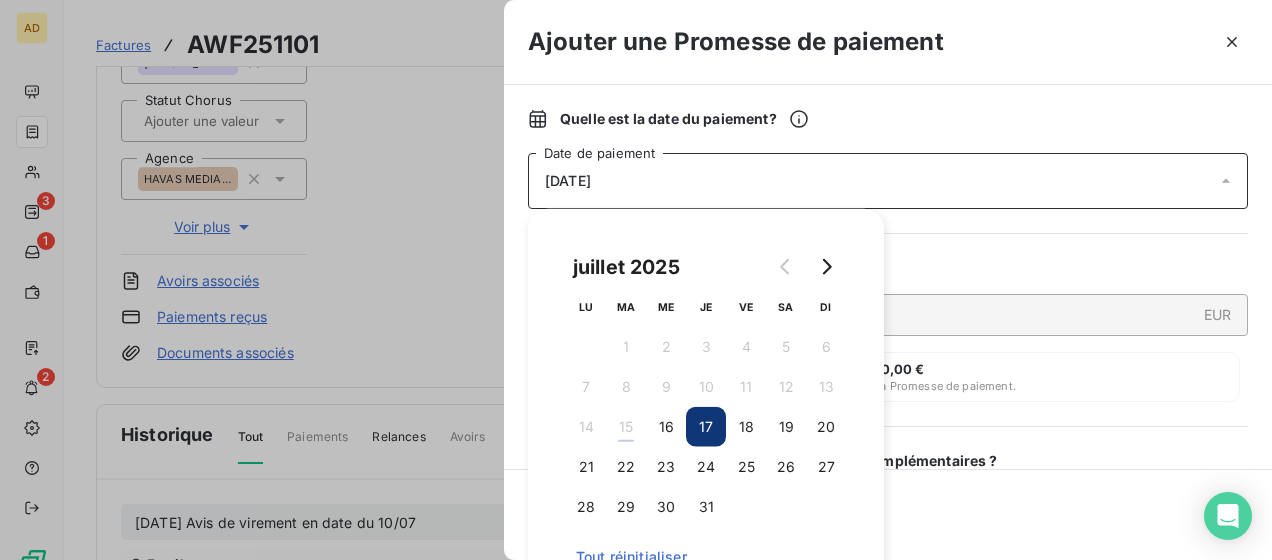 click on "[DATE] LU MA ME JE VE SA DI 1 2 3 4 5 6 7 8 9 10 11 12 13 14 15 16 17 18 19 20 21 22 23 24 25 26 27 28 29 30 31 Tout réinitialiser" at bounding box center (706, 399) 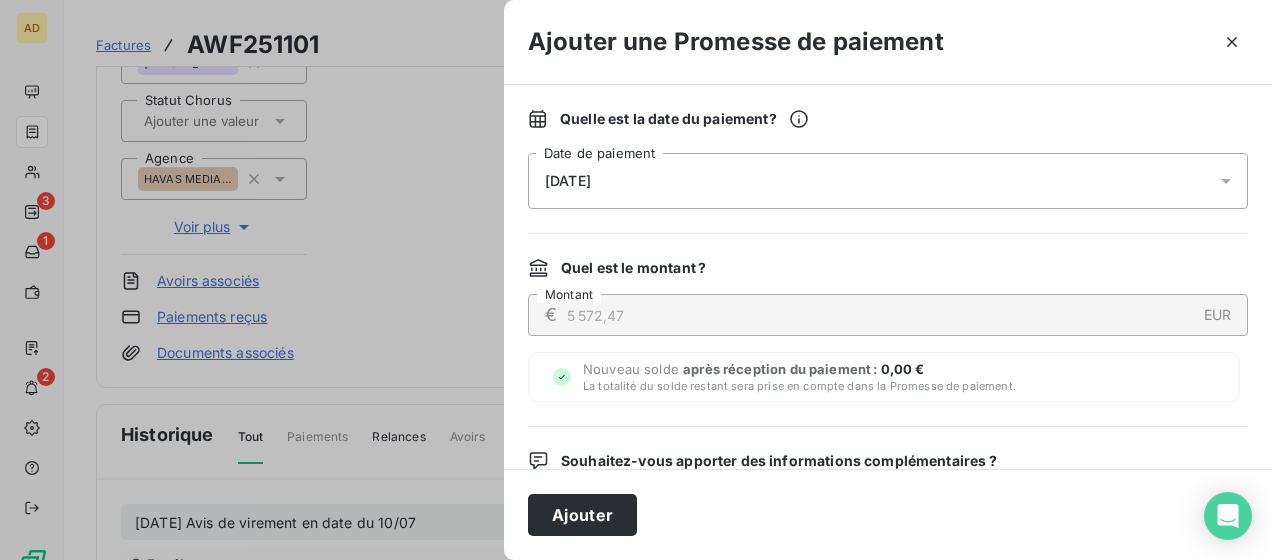 click at bounding box center [888, 233] 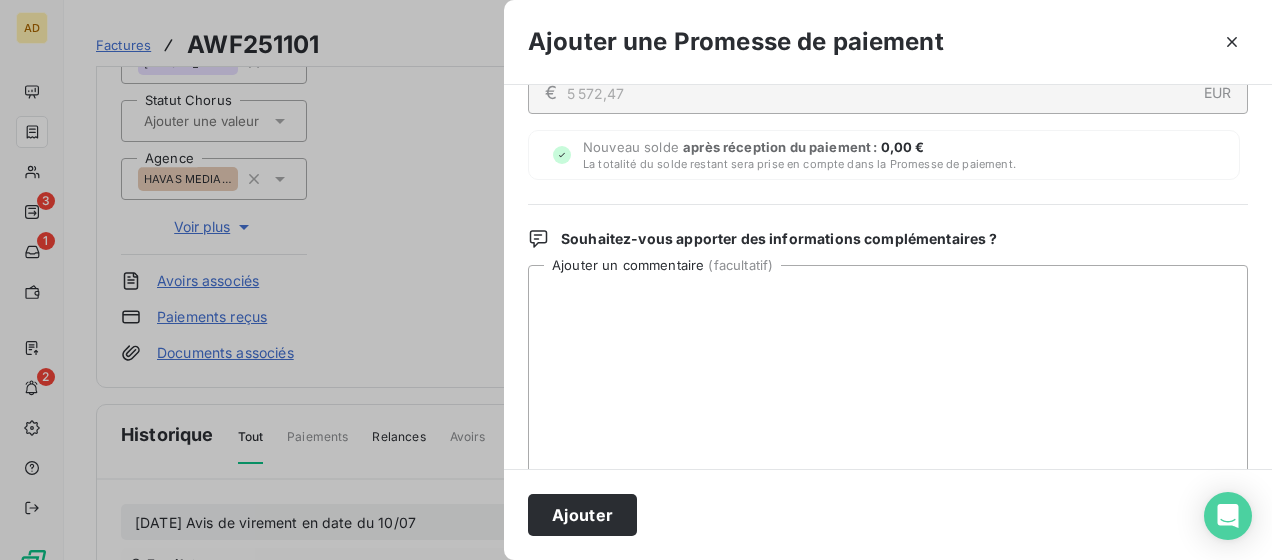 scroll, scrollTop: 272, scrollLeft: 0, axis: vertical 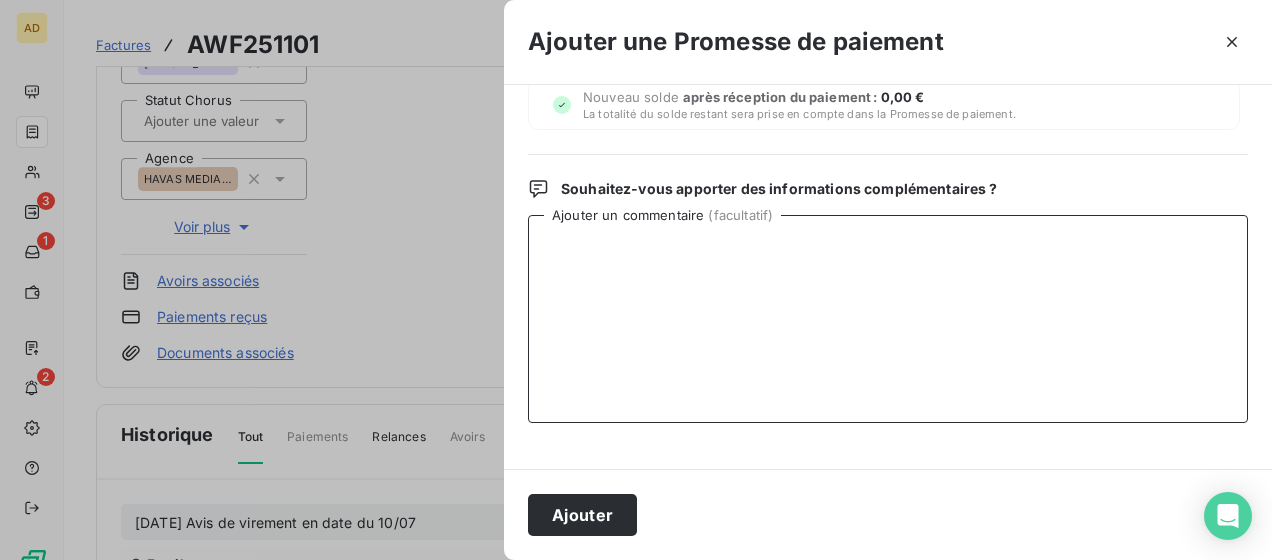 click on "Ajouter un commentaire   ( facultatif )" at bounding box center (888, 319) 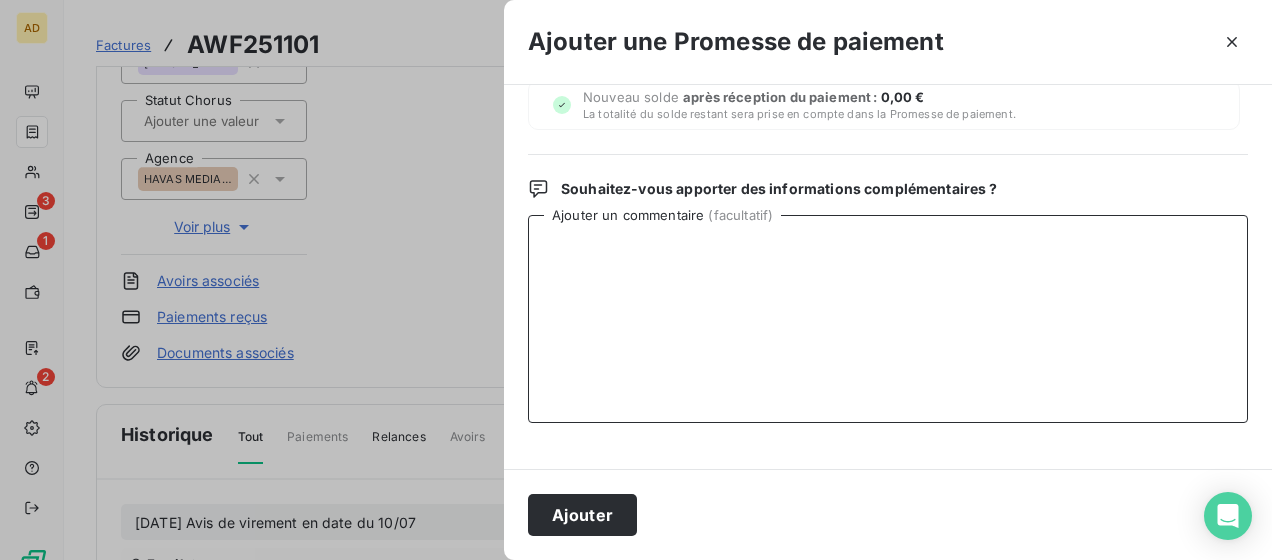 paste on "[DATE] Avis de virement en date du 10/07" 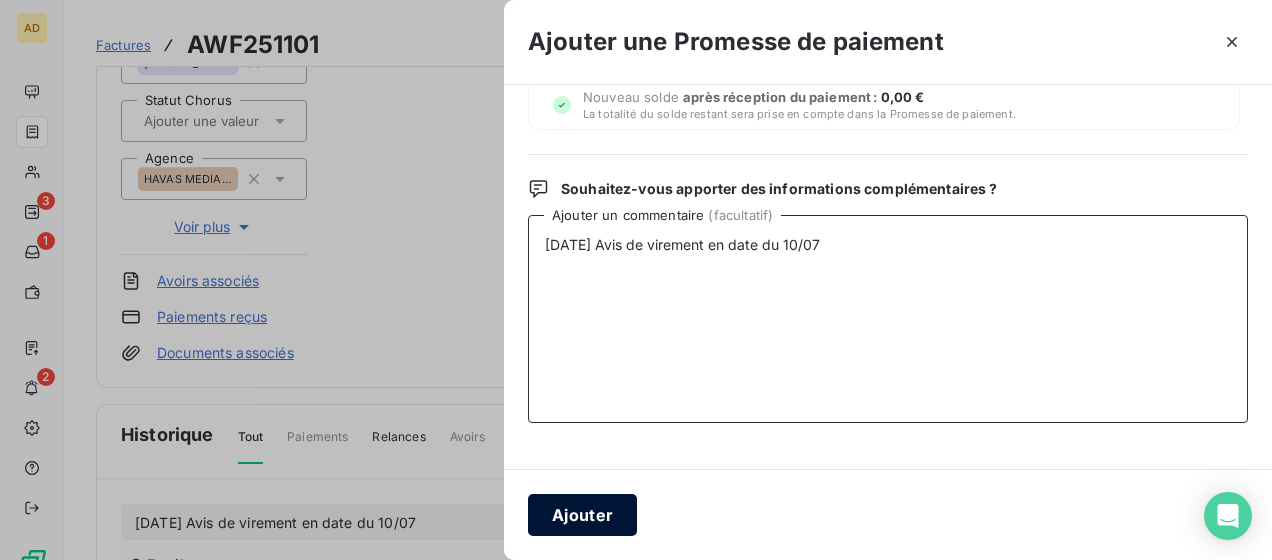 type on "[DATE] Avis de virement en date du 10/07" 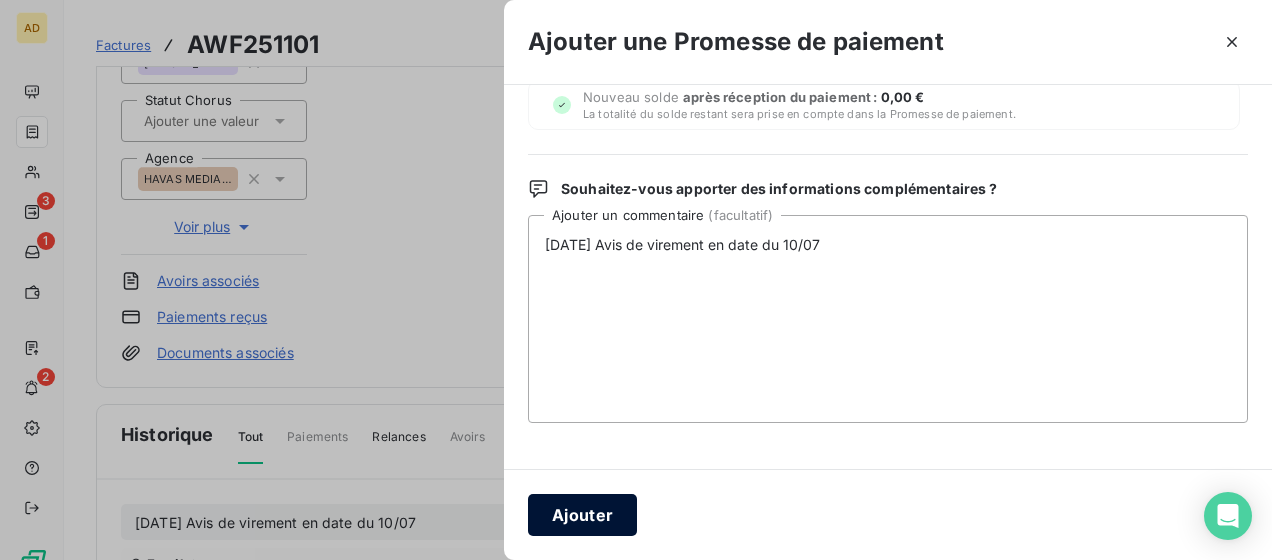 click on "Ajouter" at bounding box center (582, 515) 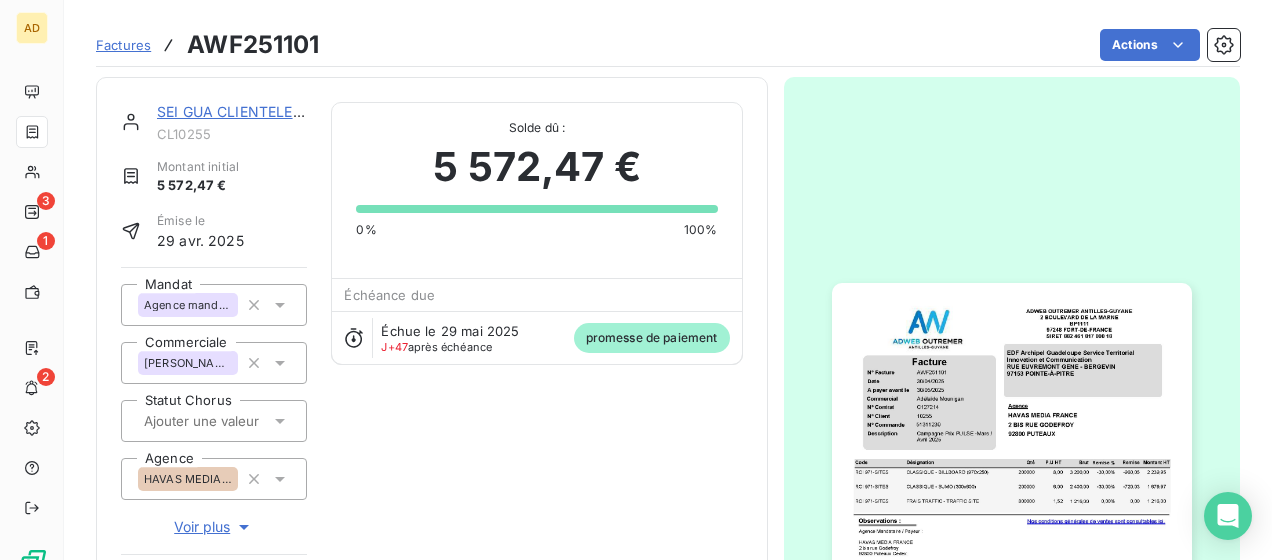 scroll, scrollTop: 0, scrollLeft: 0, axis: both 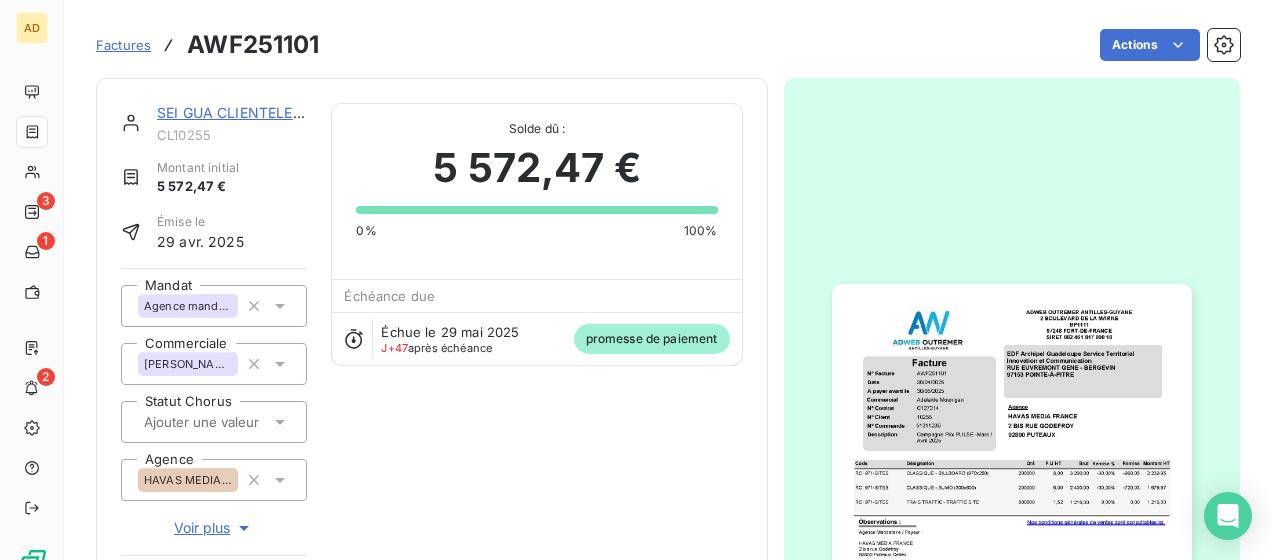 click on "SEI GUA CLIENTELE PRODUCTION" at bounding box center (274, 112) 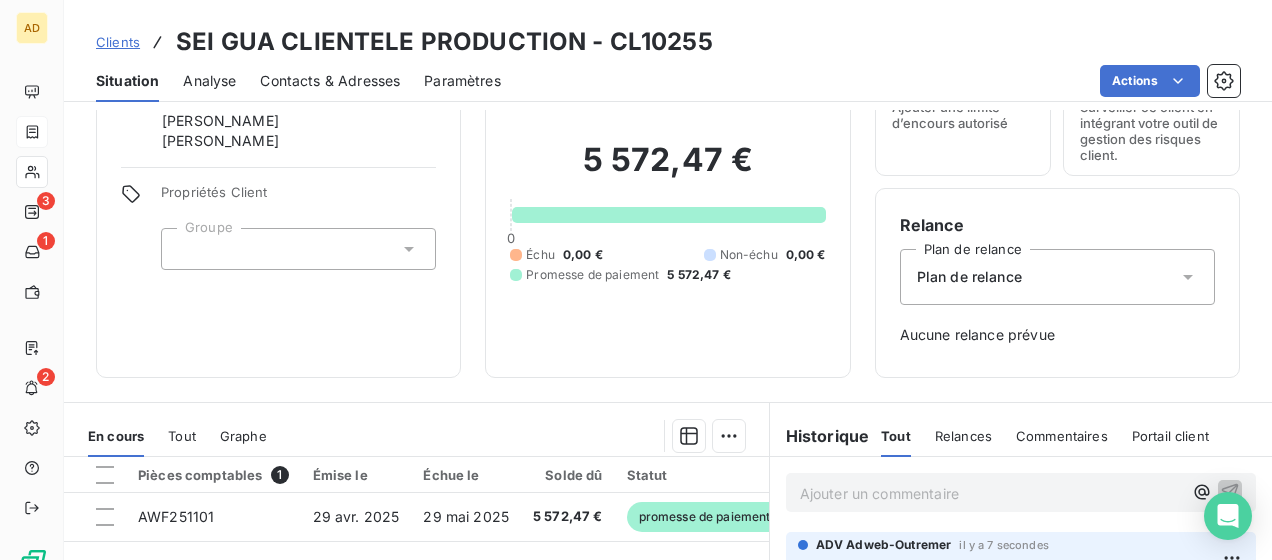 scroll, scrollTop: 0, scrollLeft: 0, axis: both 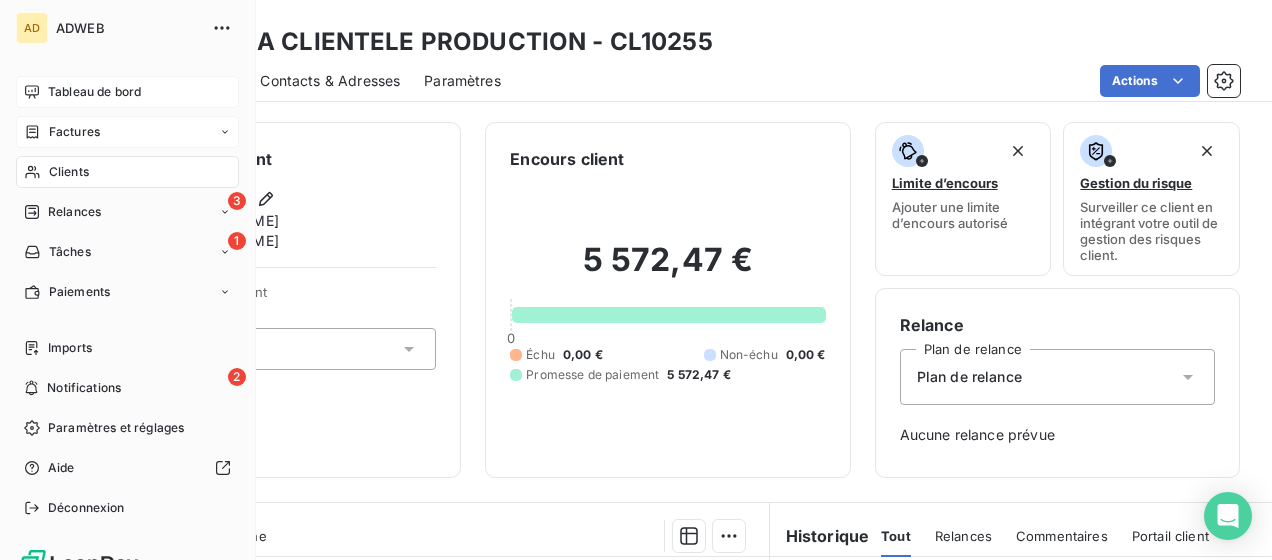 click on "Tableau de bord" at bounding box center (127, 92) 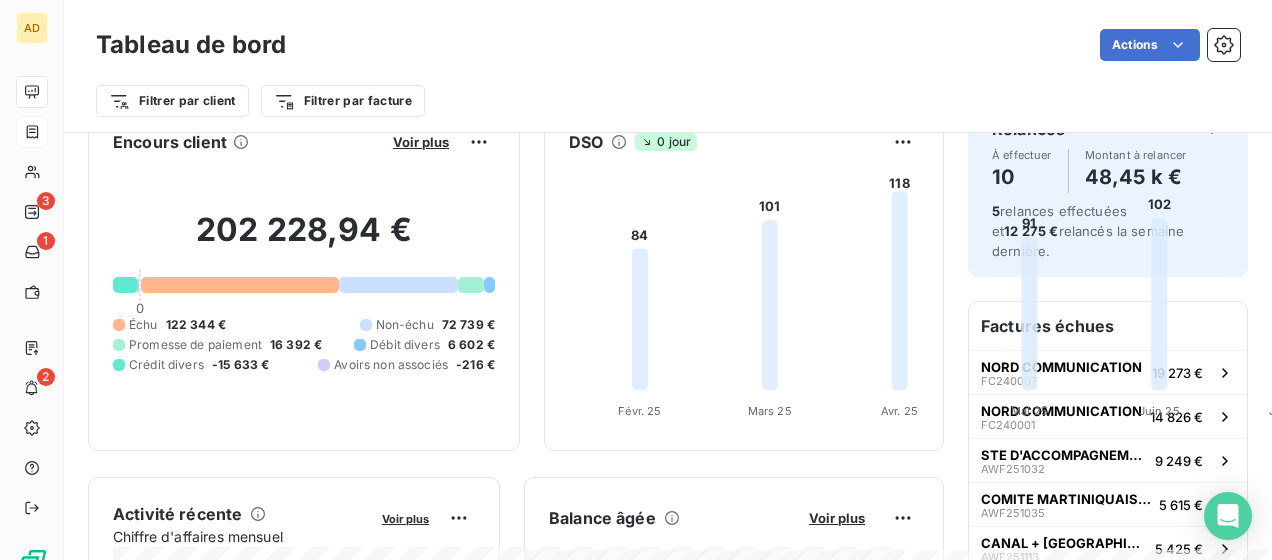 scroll, scrollTop: 0, scrollLeft: 0, axis: both 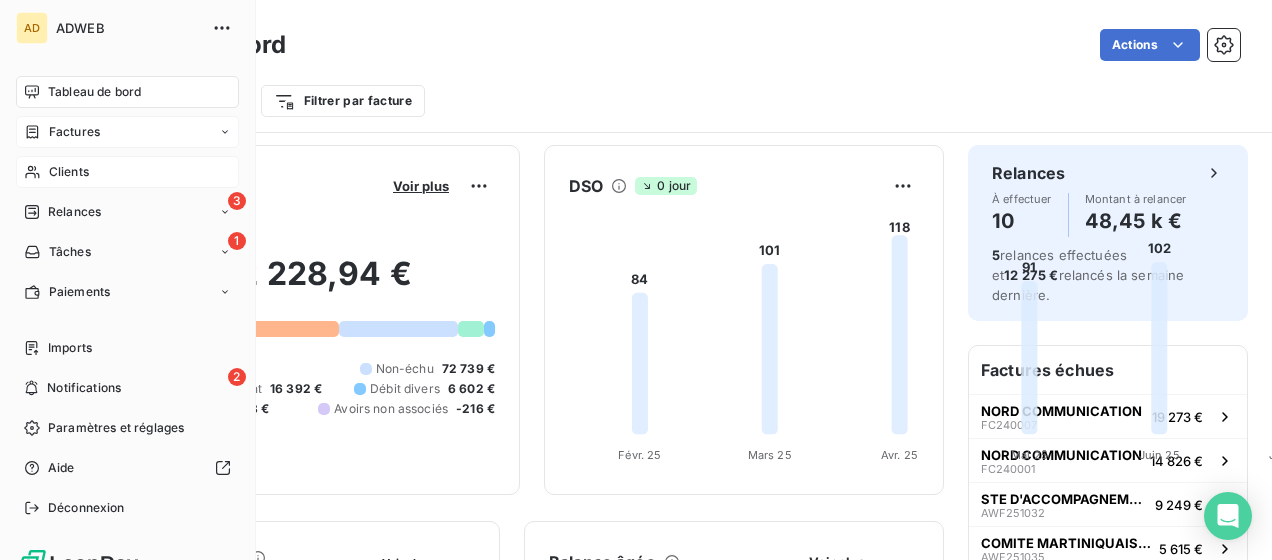 drag, startPoint x: 51, startPoint y: 173, endPoint x: 194, endPoint y: 173, distance: 143 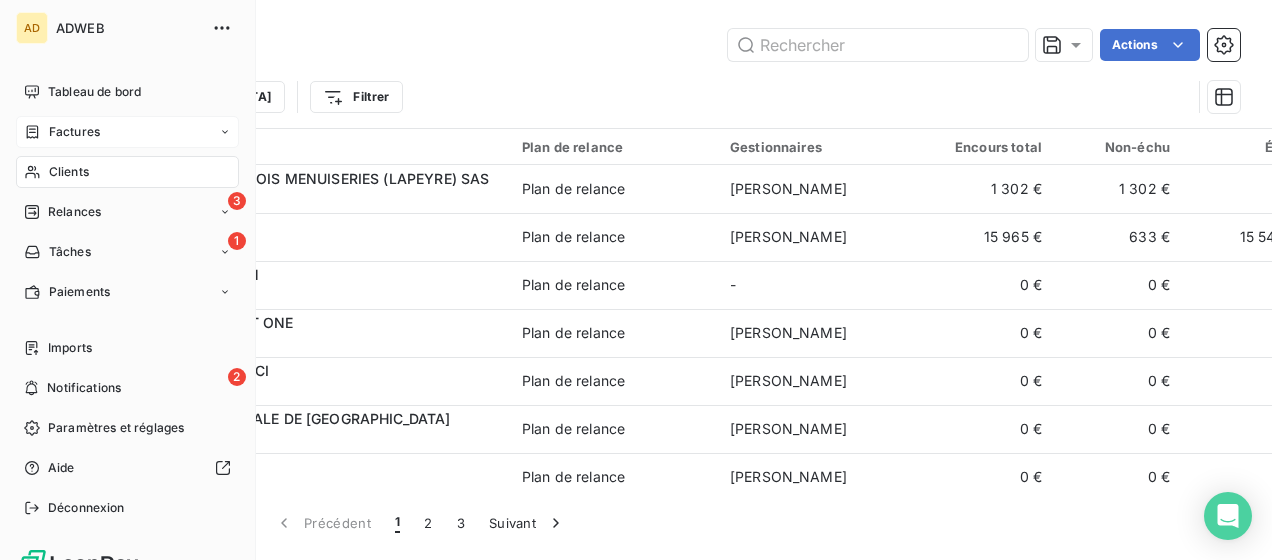 click on "Factures" at bounding box center (74, 132) 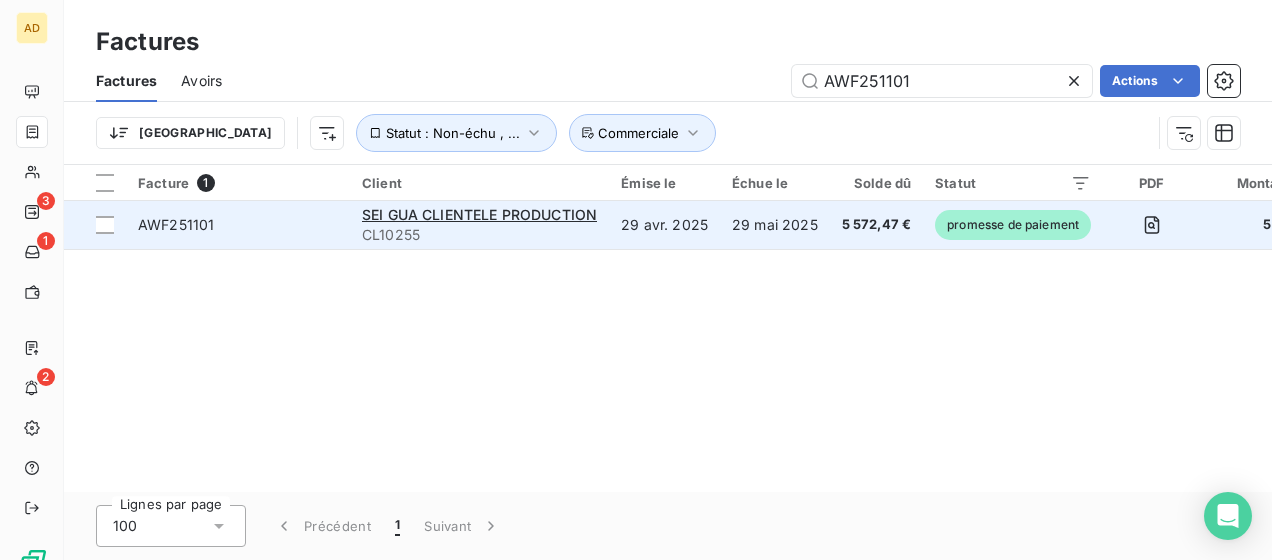 click on "CL10255" at bounding box center [479, 235] 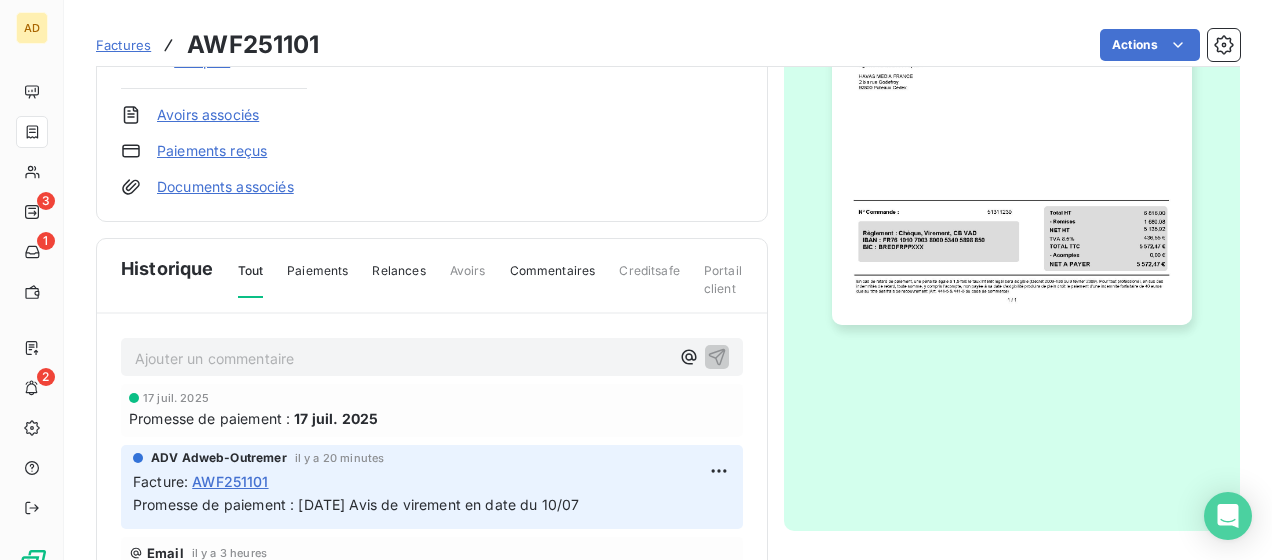 scroll, scrollTop: 602, scrollLeft: 0, axis: vertical 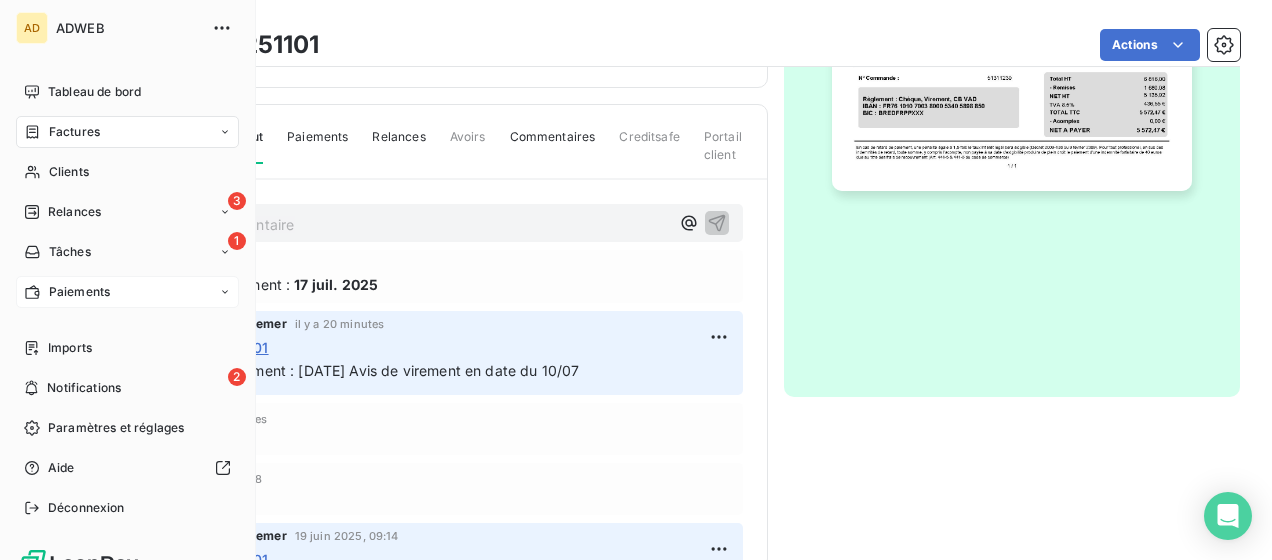 click on "Paiements" at bounding box center (127, 292) 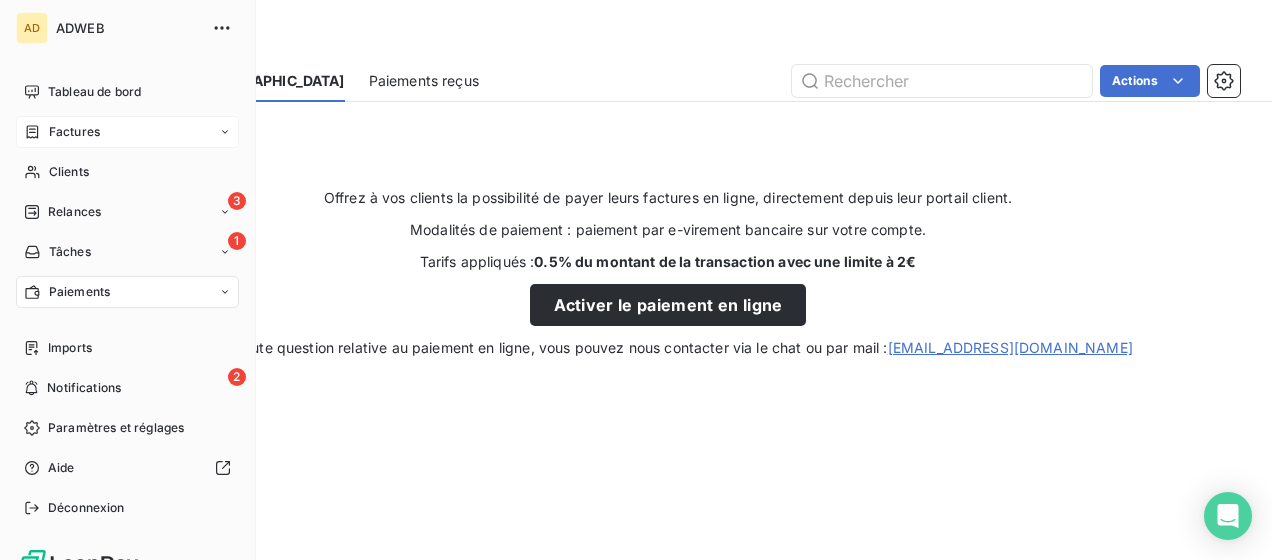 click 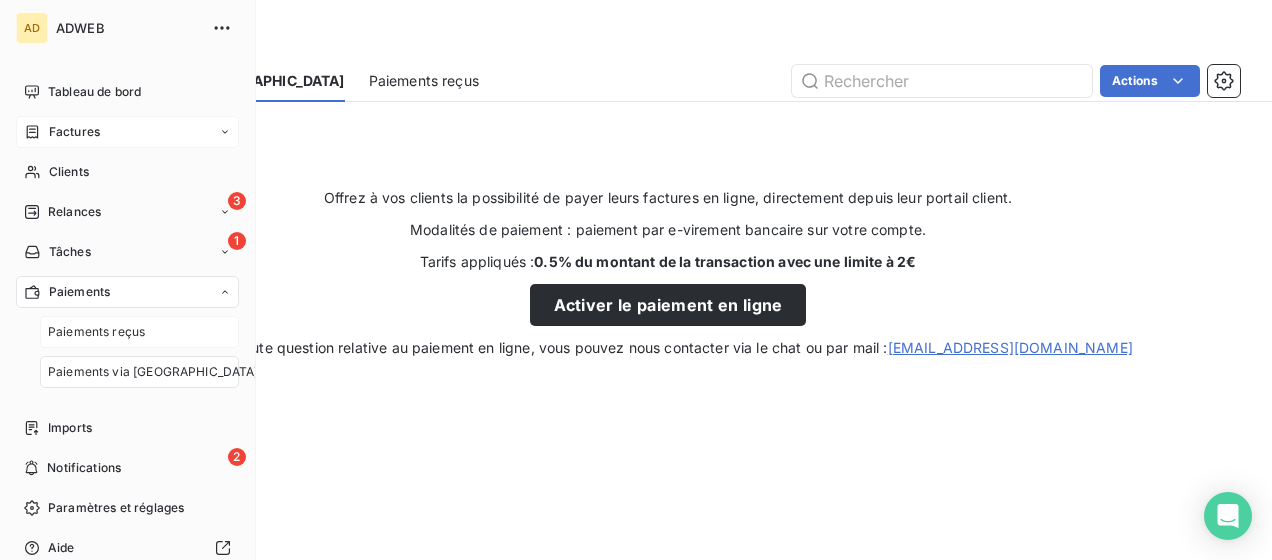 click on "Paiements reçus" at bounding box center (139, 332) 